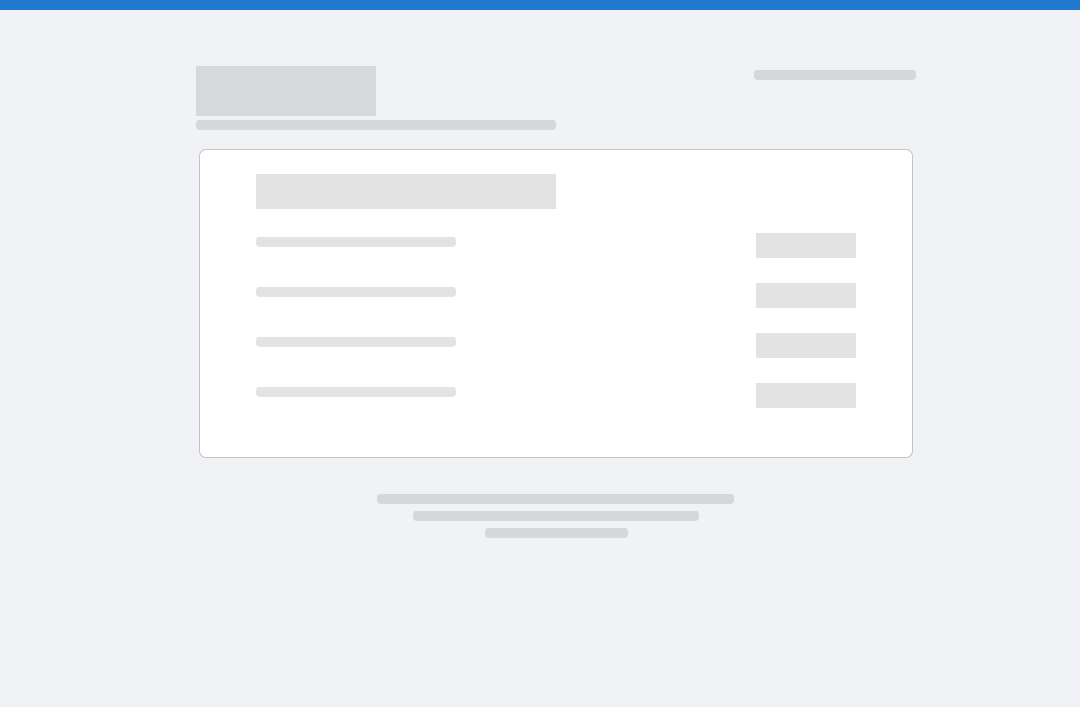 scroll, scrollTop: 0, scrollLeft: 0, axis: both 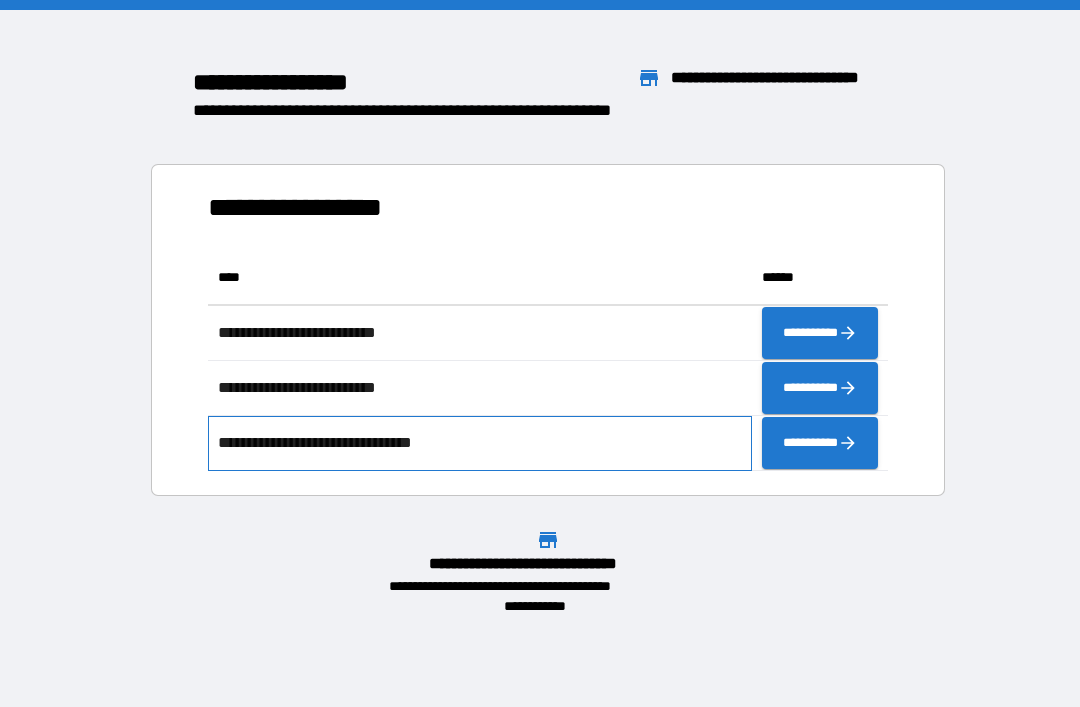 click on "**********" at bounding box center (480, 443) 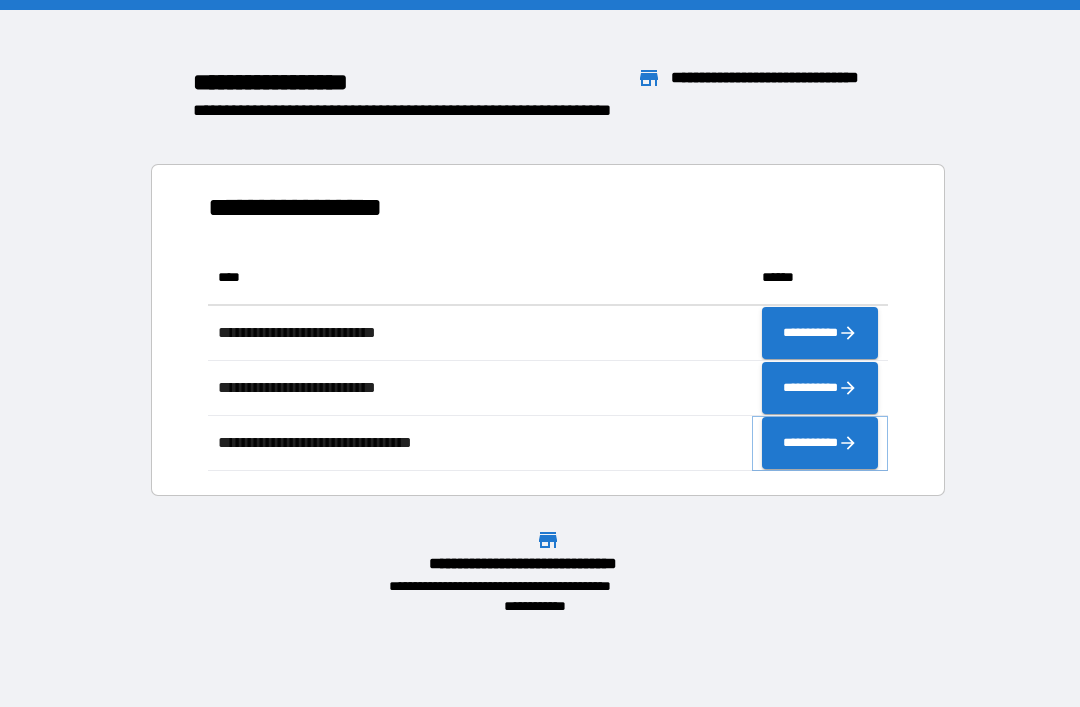 click on "**********" at bounding box center (820, 443) 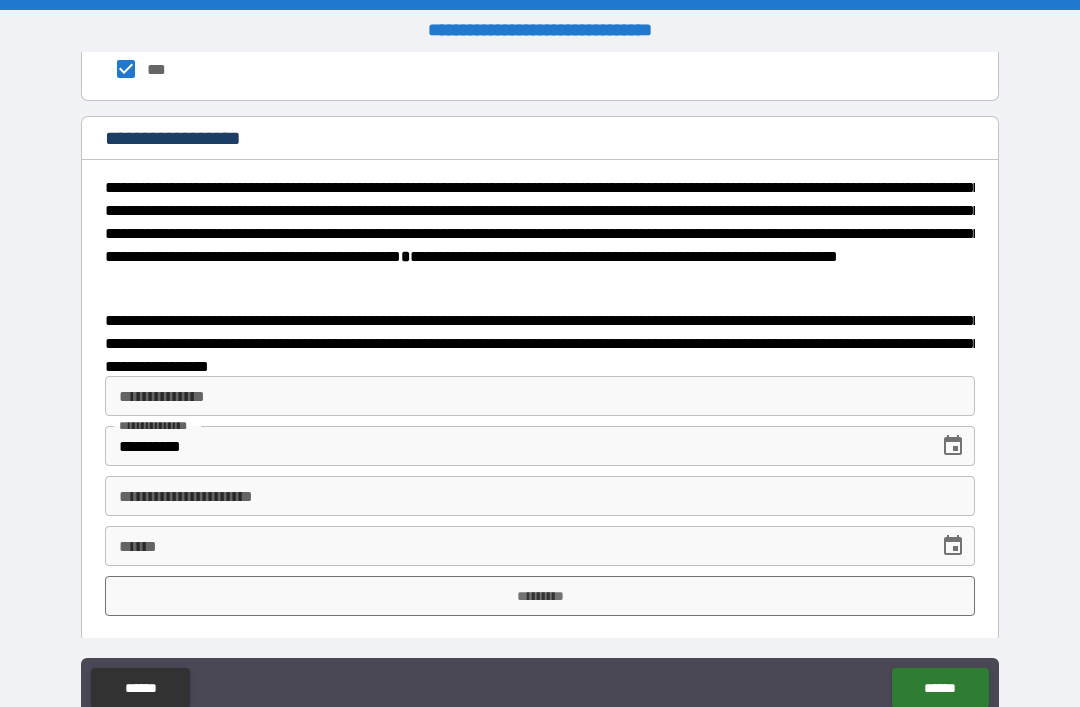 scroll, scrollTop: 3056, scrollLeft: 0, axis: vertical 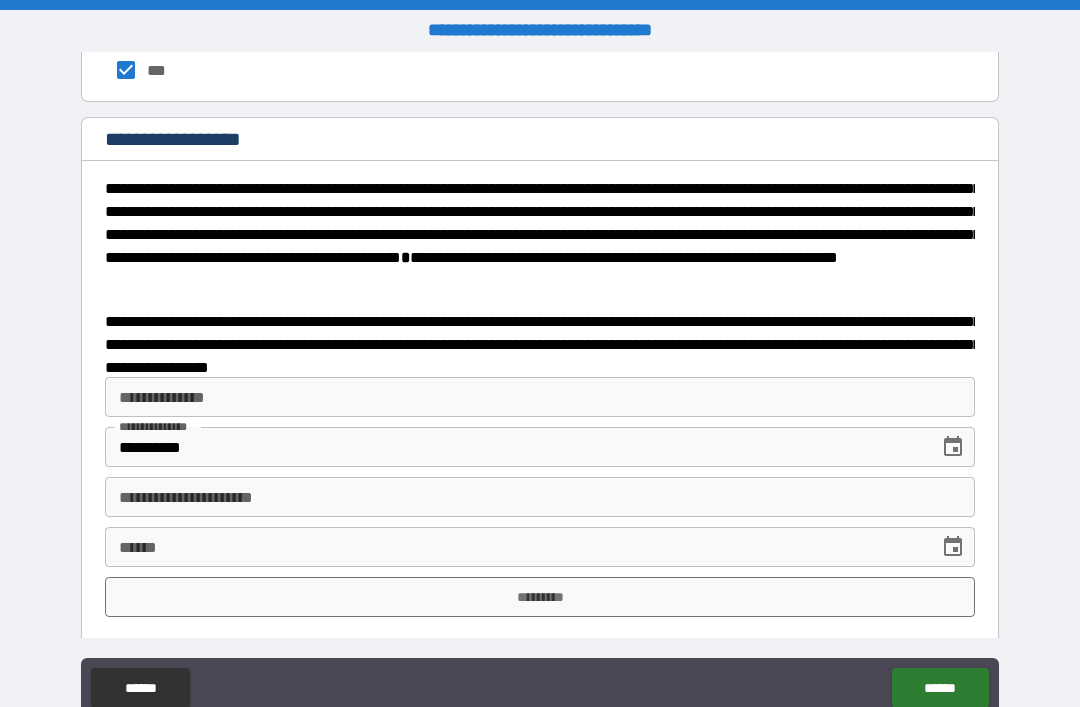 click on "**********" at bounding box center [540, 497] 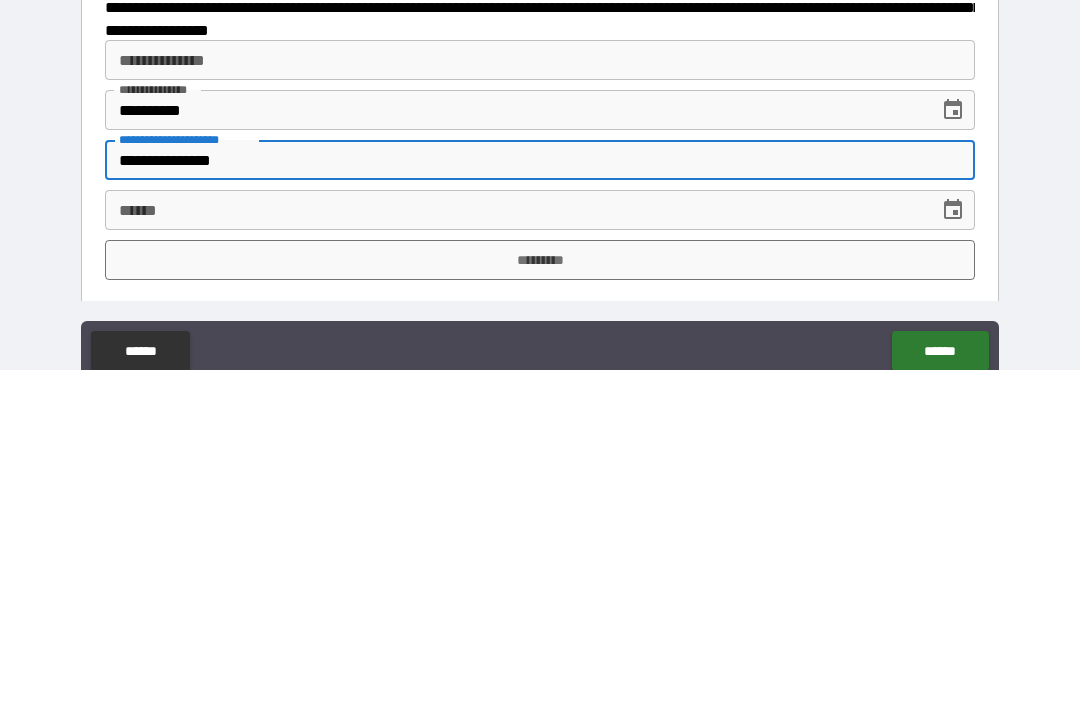 type on "**********" 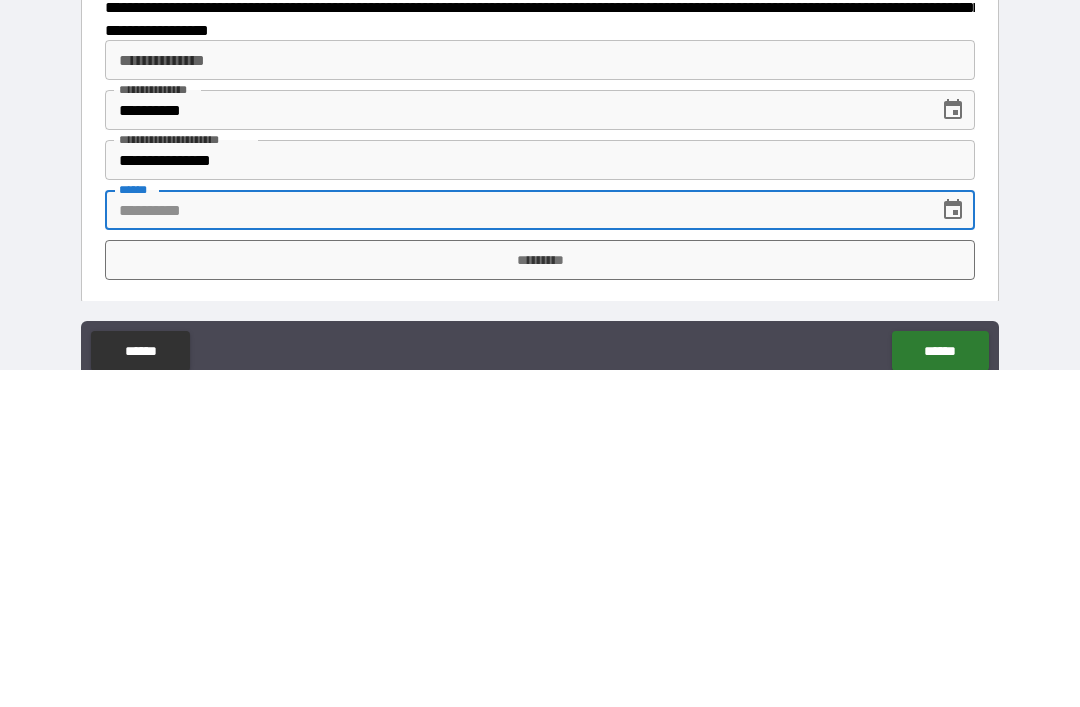 click 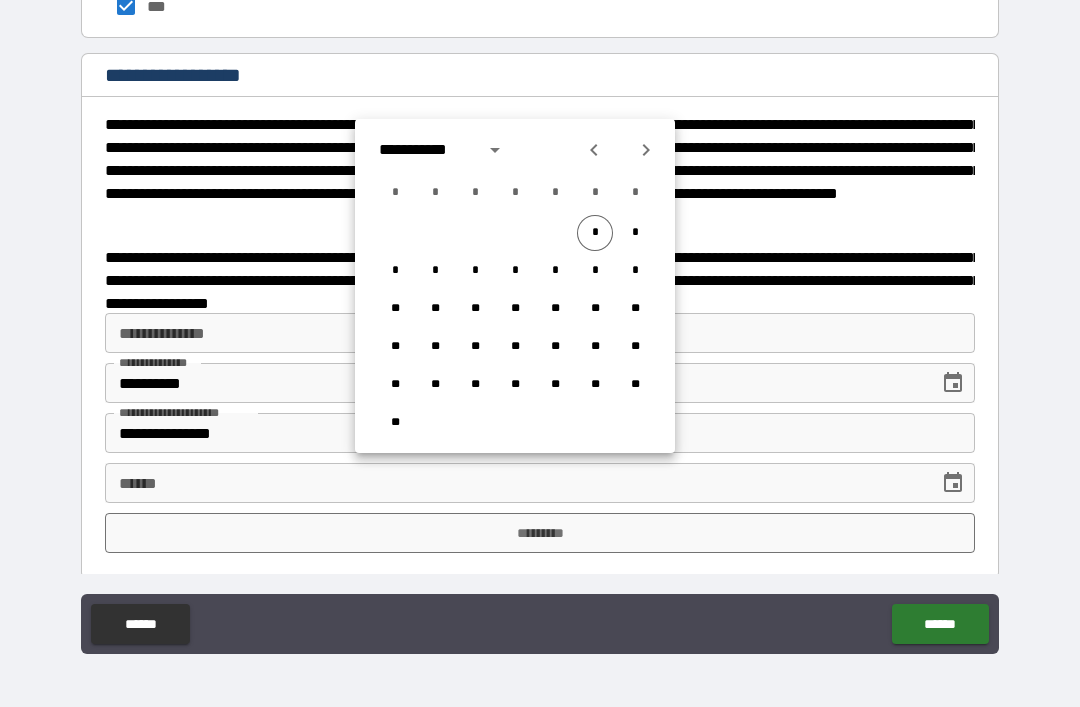 click on "*" at bounding box center (595, 233) 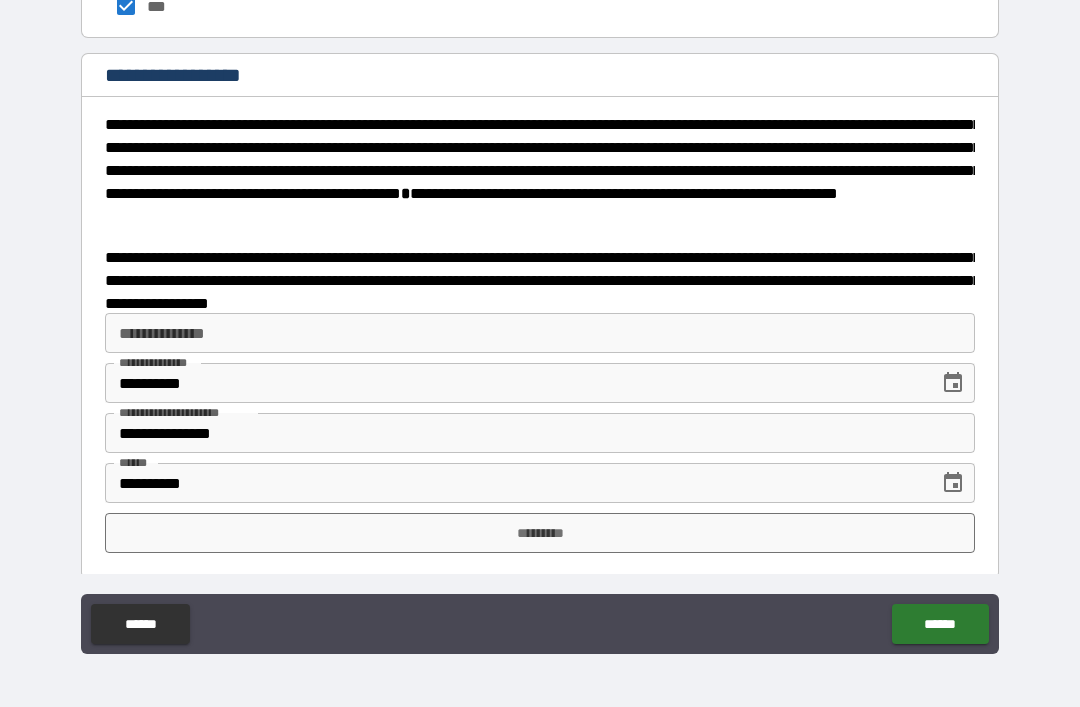 click on "*********" at bounding box center [540, 533] 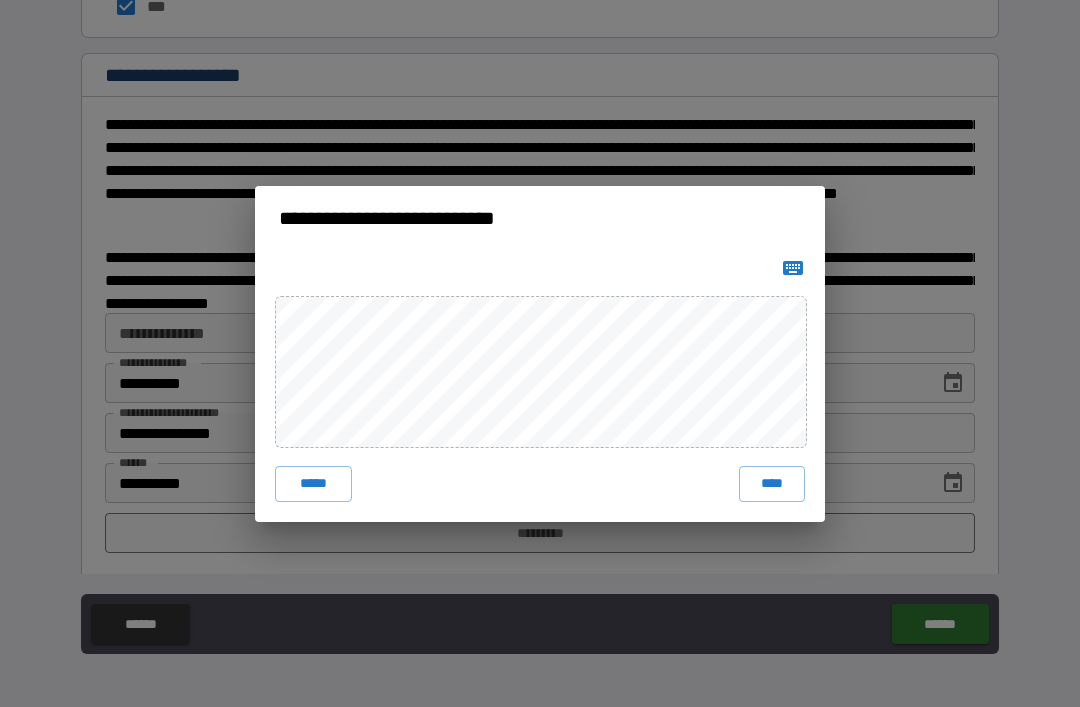 click 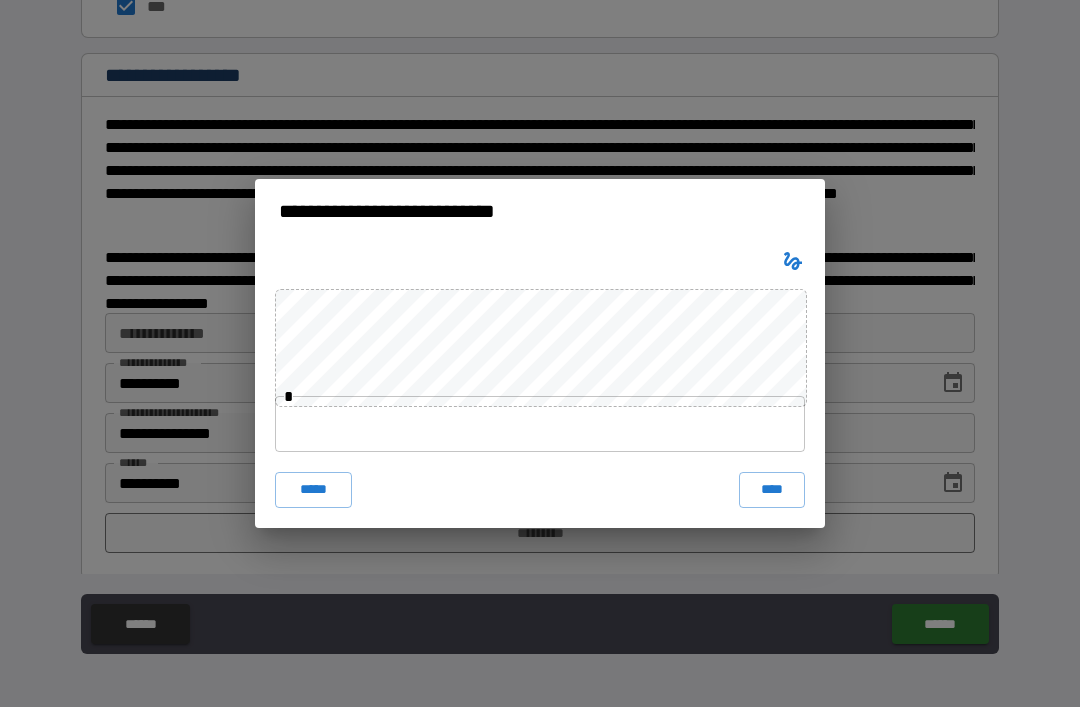 click at bounding box center [793, 261] 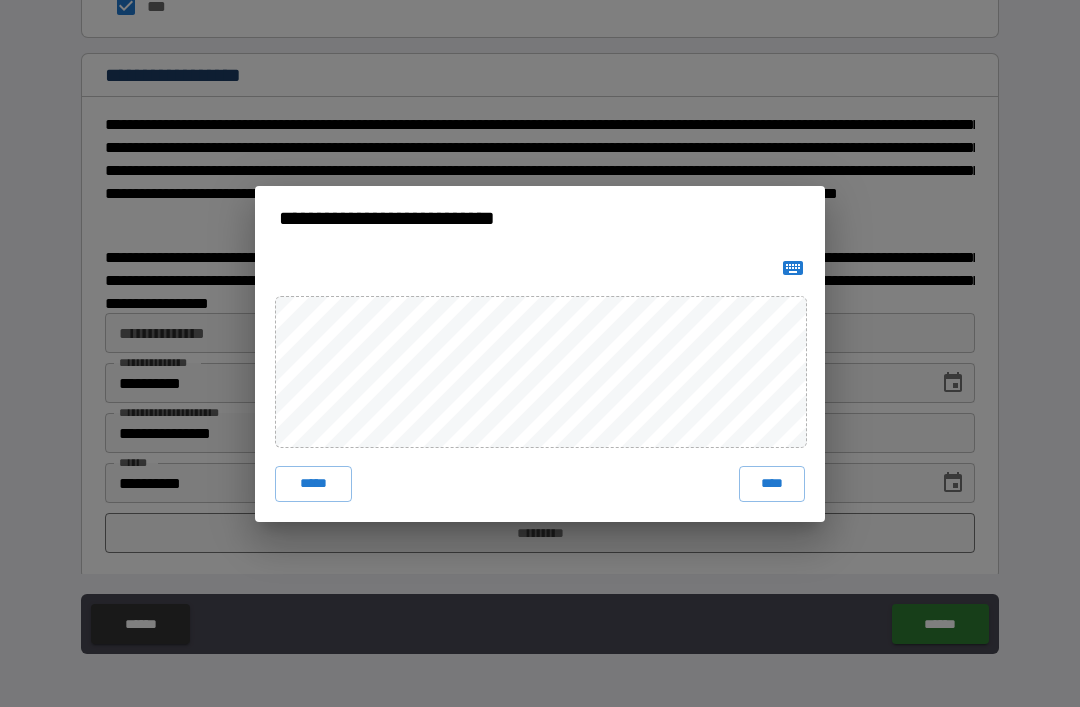 click on "*****" at bounding box center [313, 484] 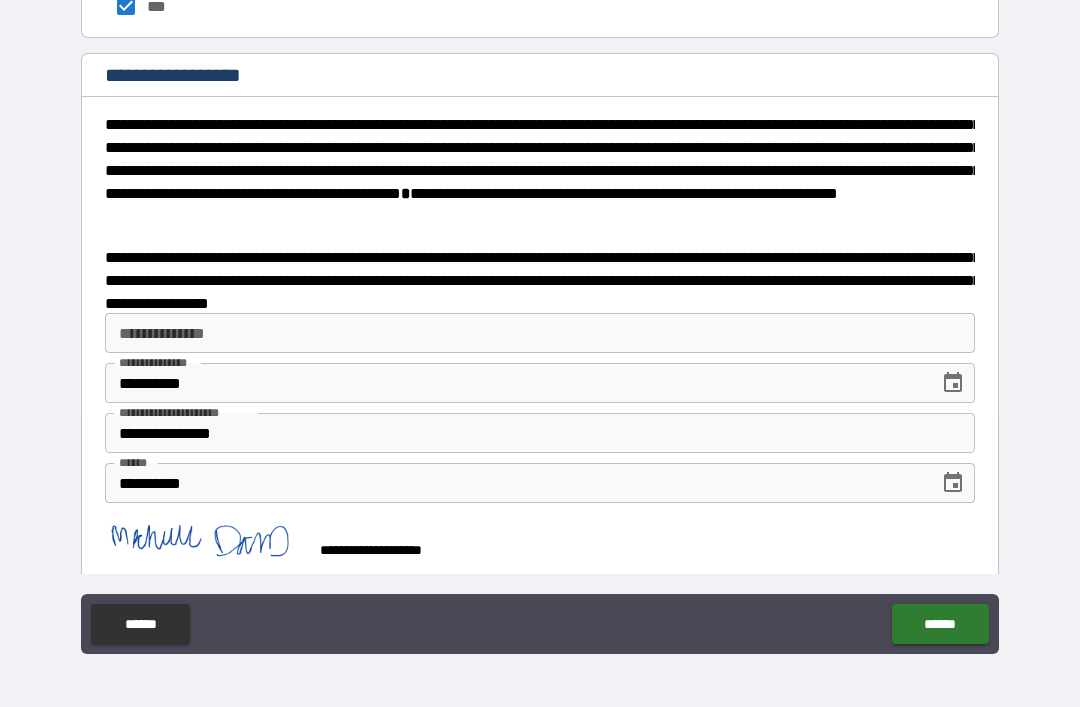 scroll, scrollTop: 3046, scrollLeft: 0, axis: vertical 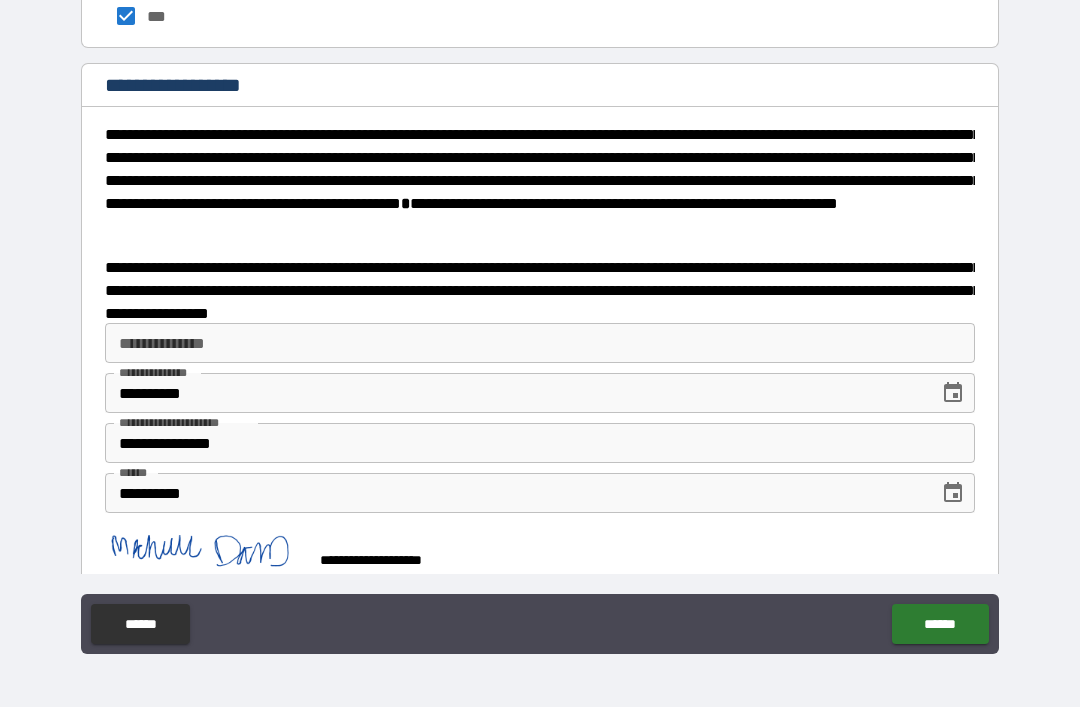 click on "******" at bounding box center [940, 624] 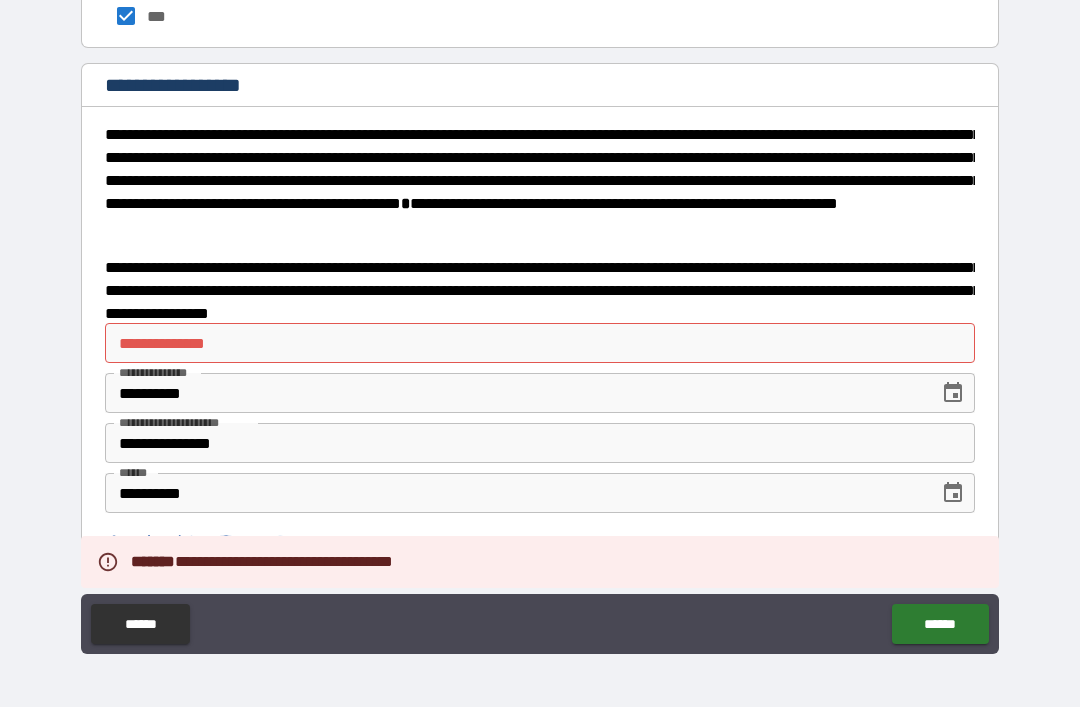 click on "**********" at bounding box center [540, 343] 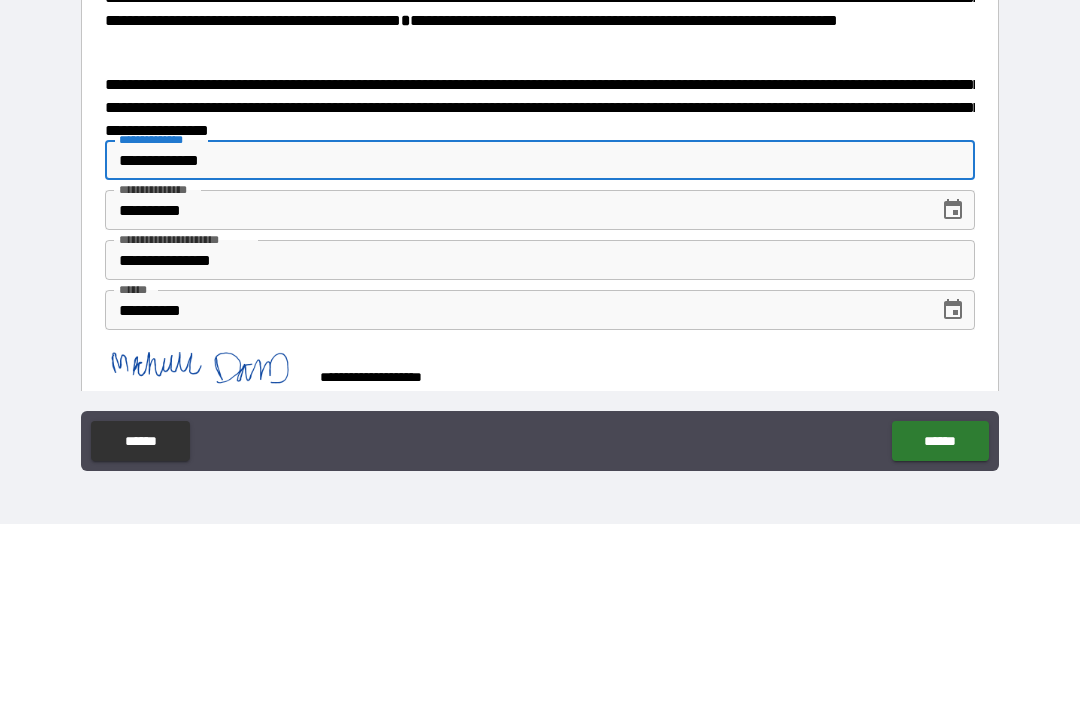 type on "**********" 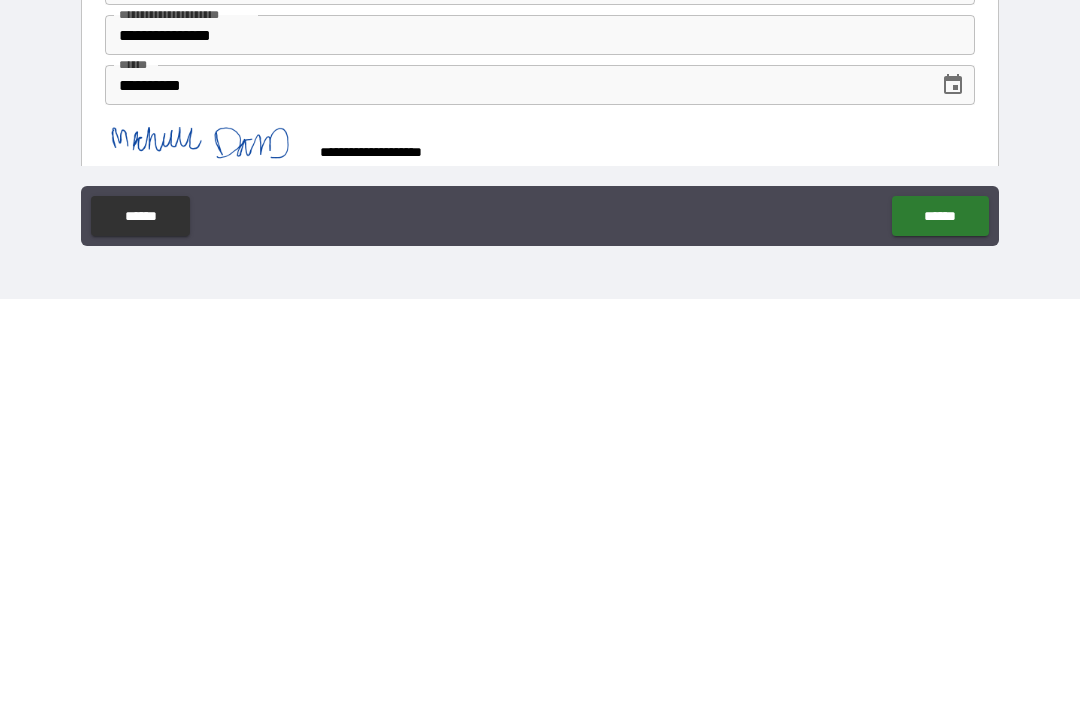 click on "******" at bounding box center [940, 624] 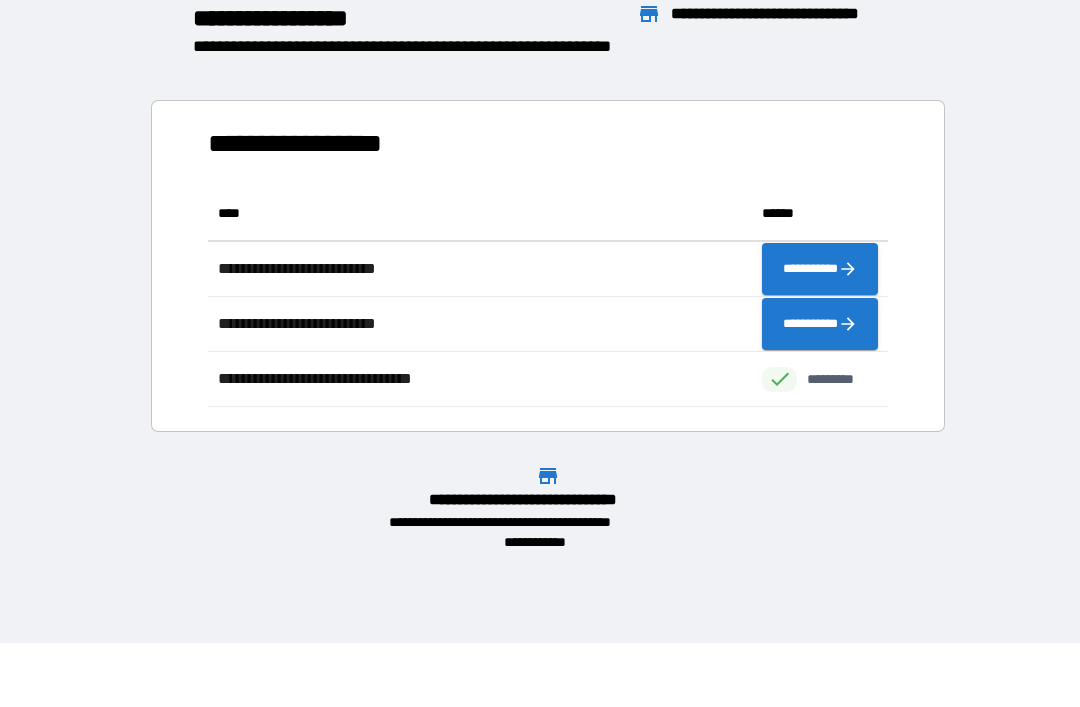 scroll, scrollTop: 1, scrollLeft: 1, axis: both 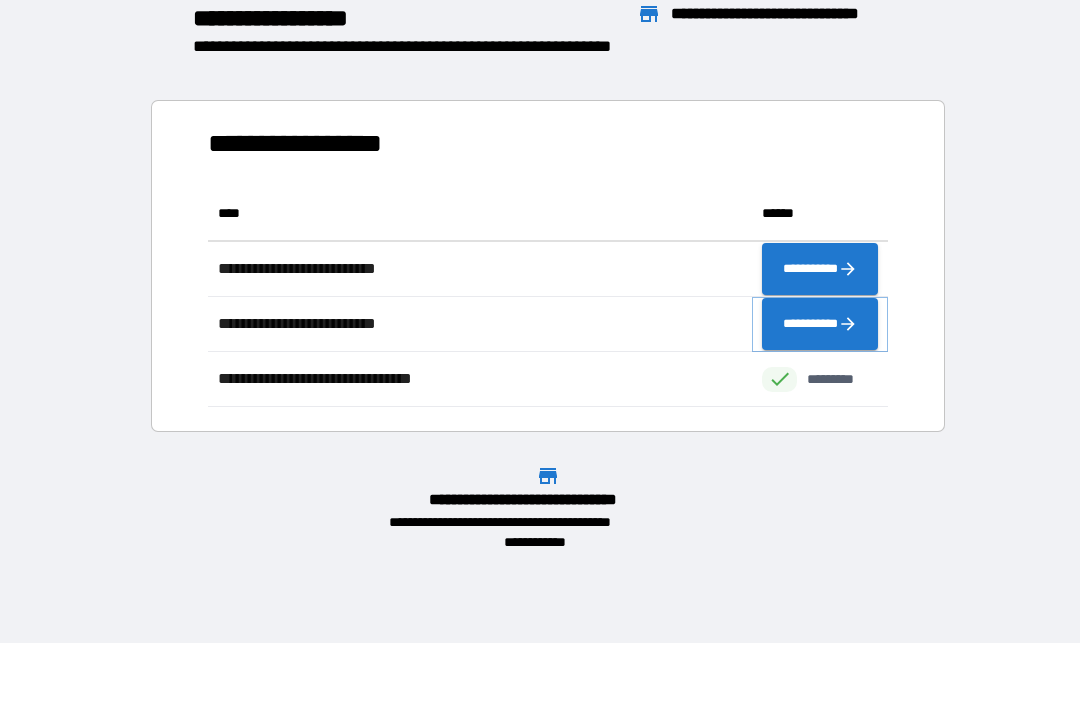 click on "**********" at bounding box center [820, 324] 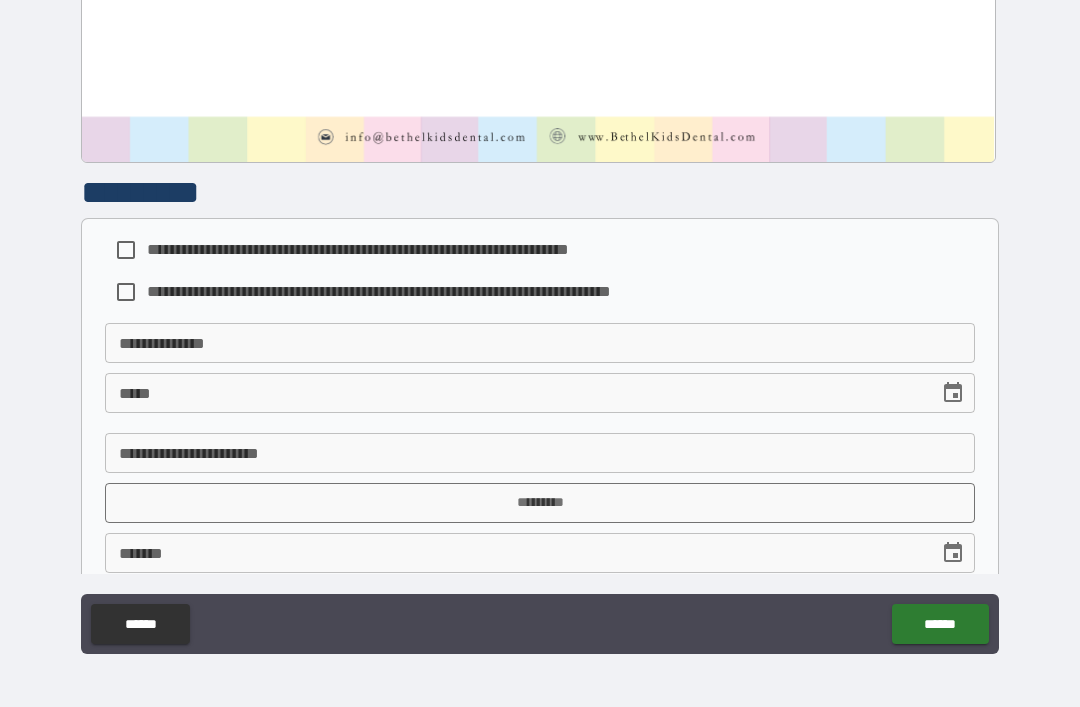 scroll, scrollTop: 1038, scrollLeft: 0, axis: vertical 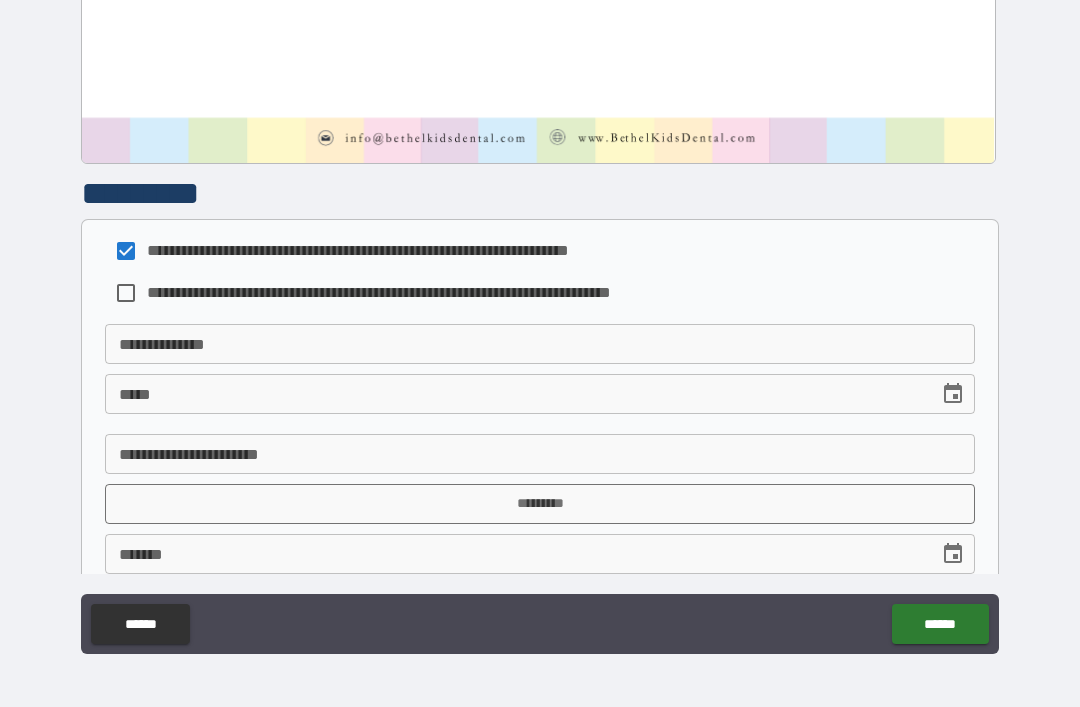 click on "**********" at bounding box center (540, 344) 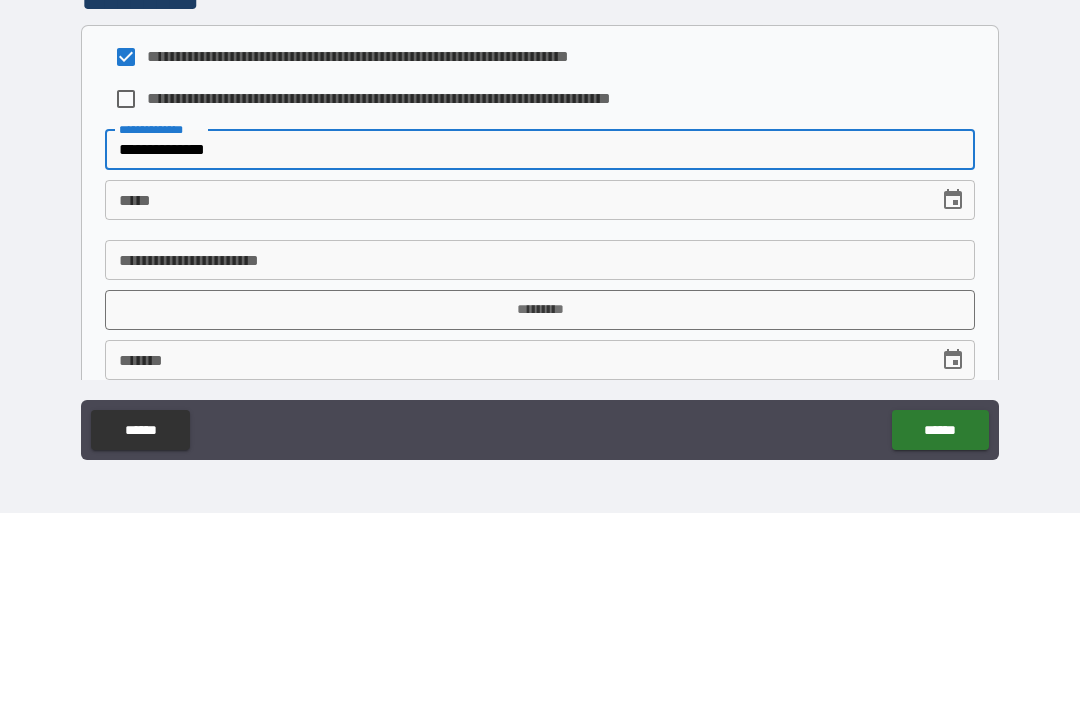 type on "**********" 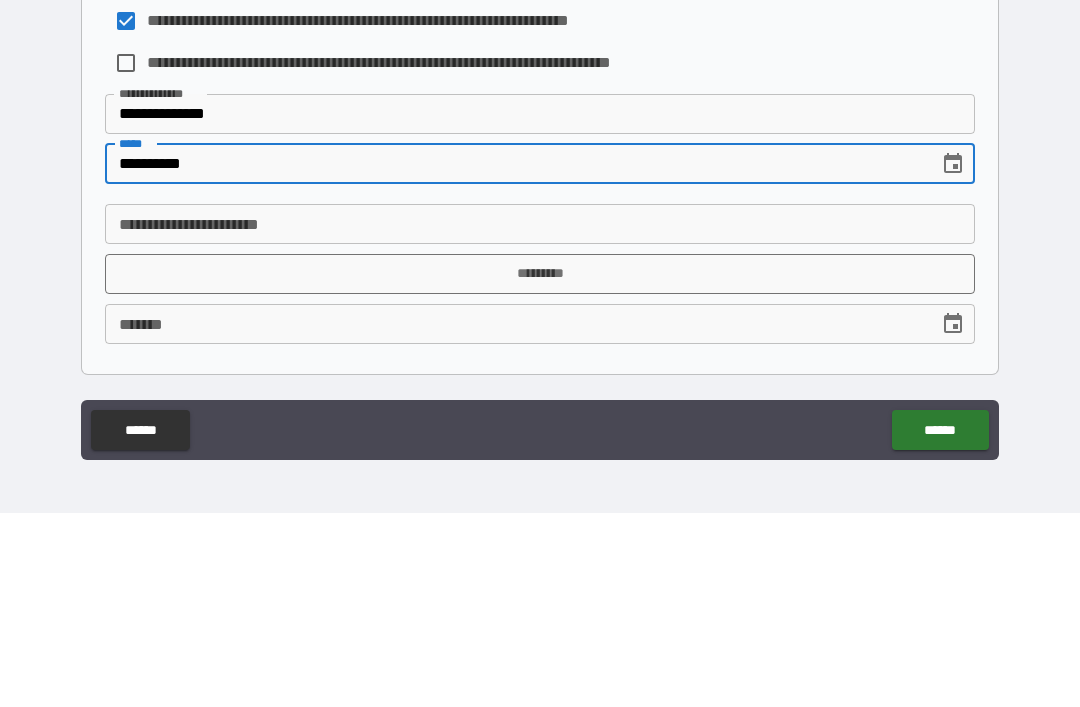 scroll, scrollTop: 1074, scrollLeft: 0, axis: vertical 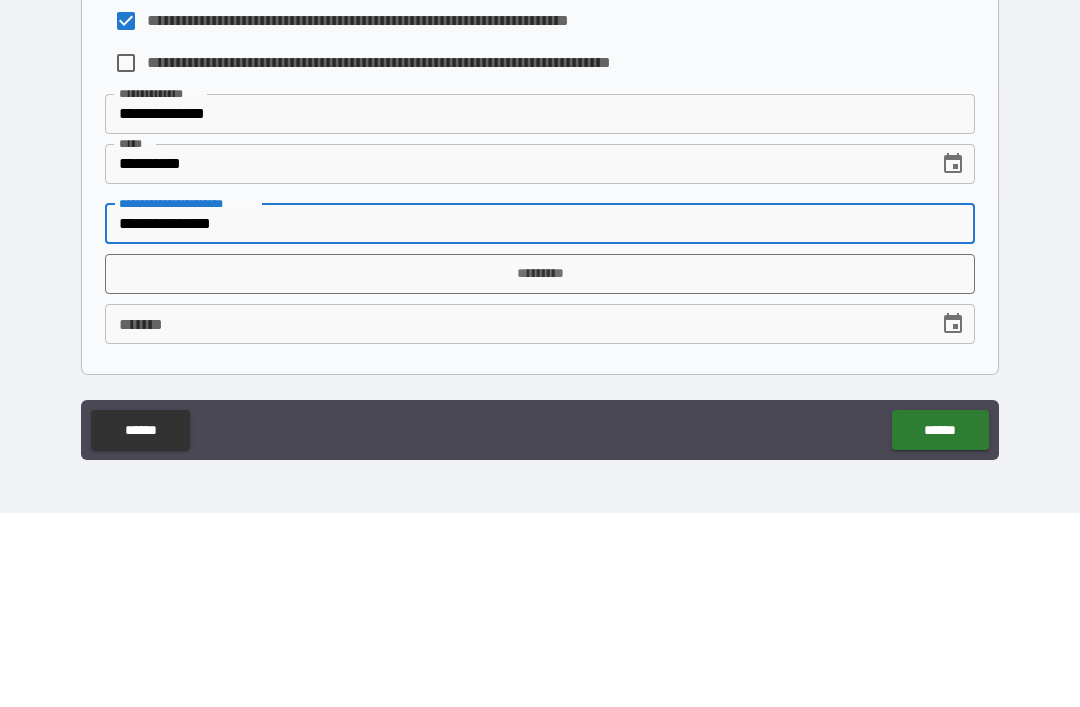 type on "**********" 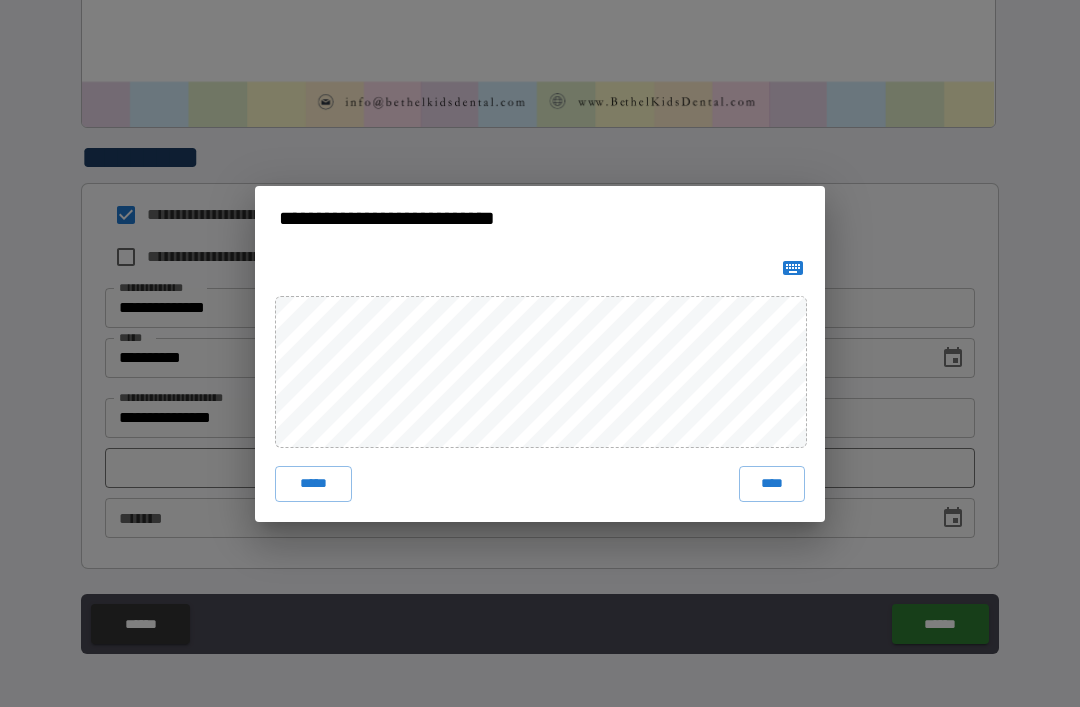 click on "****" at bounding box center [772, 484] 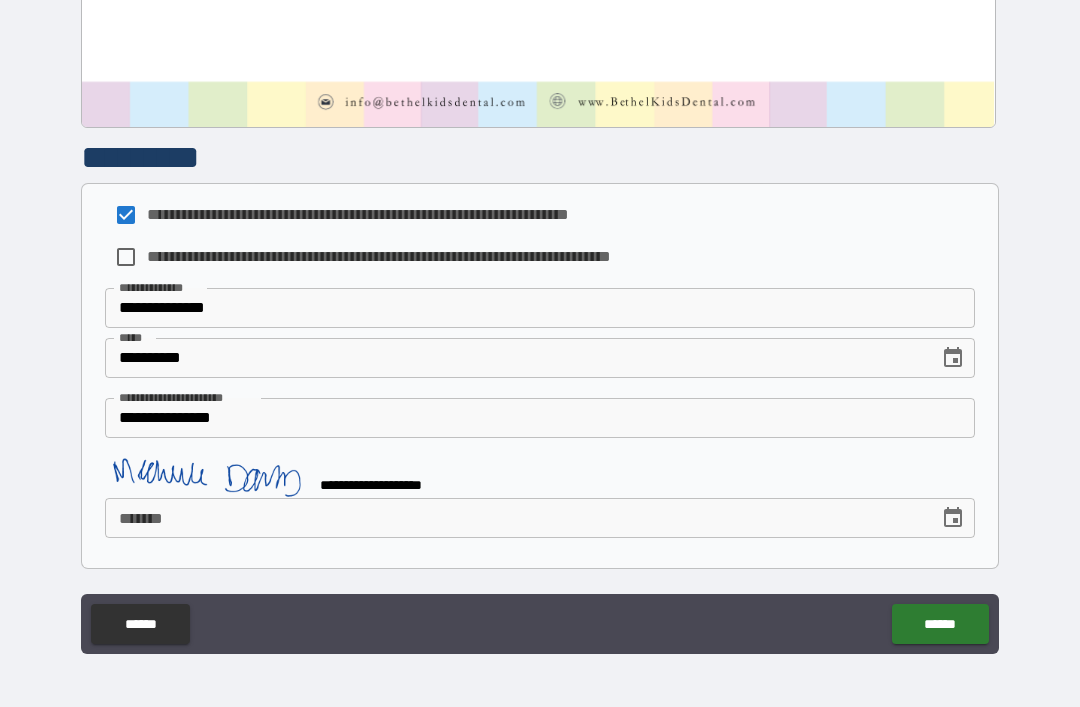 scroll, scrollTop: 1064, scrollLeft: 0, axis: vertical 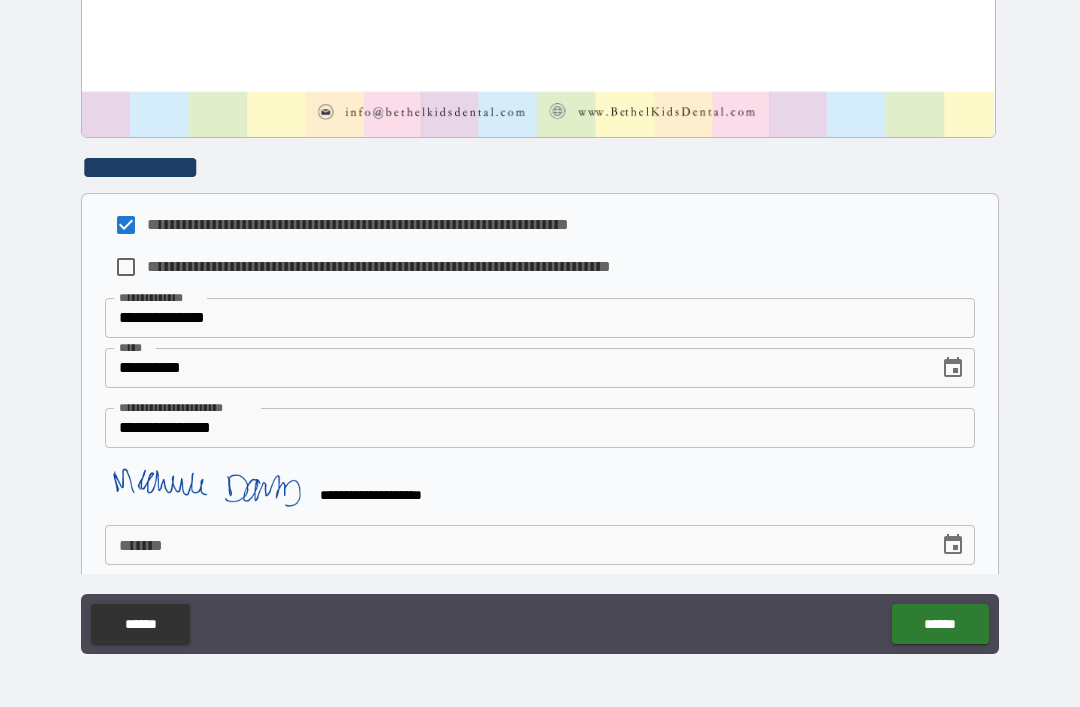 click on "******" at bounding box center [940, 624] 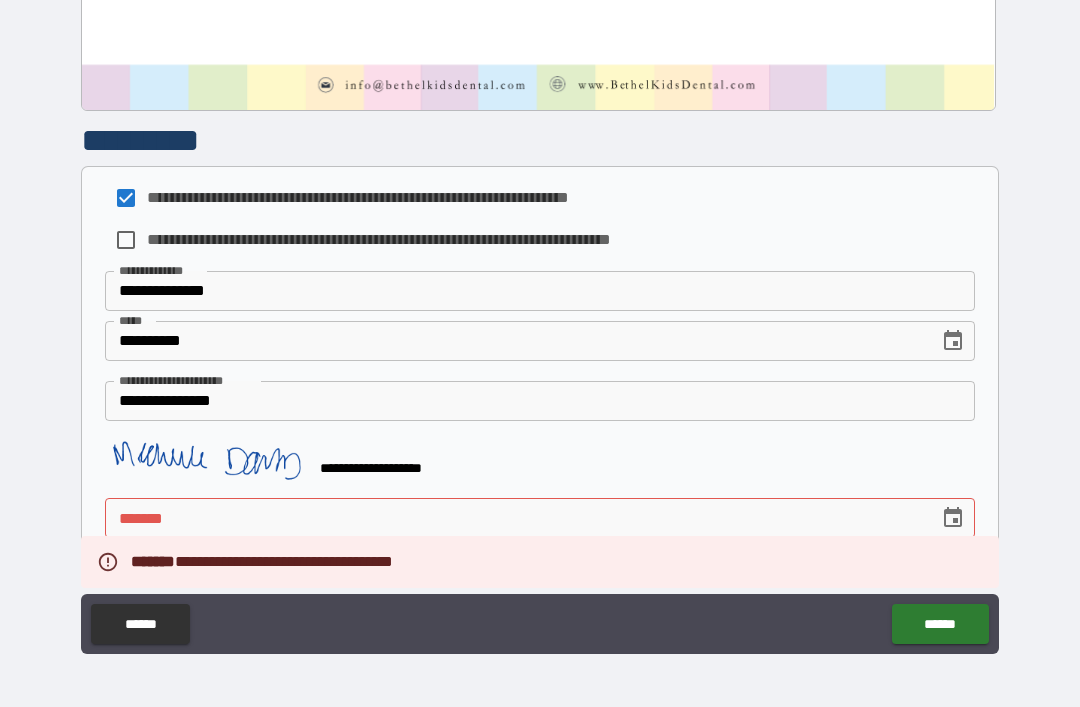 scroll, scrollTop: 1091, scrollLeft: 0, axis: vertical 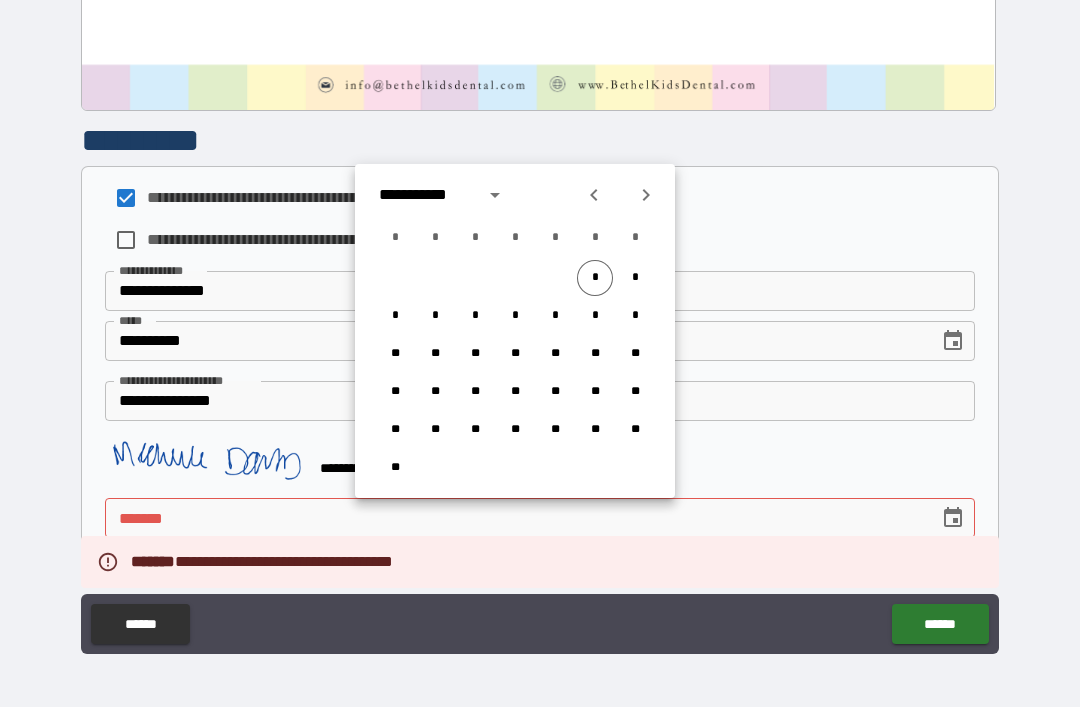 click on "*" at bounding box center (595, 278) 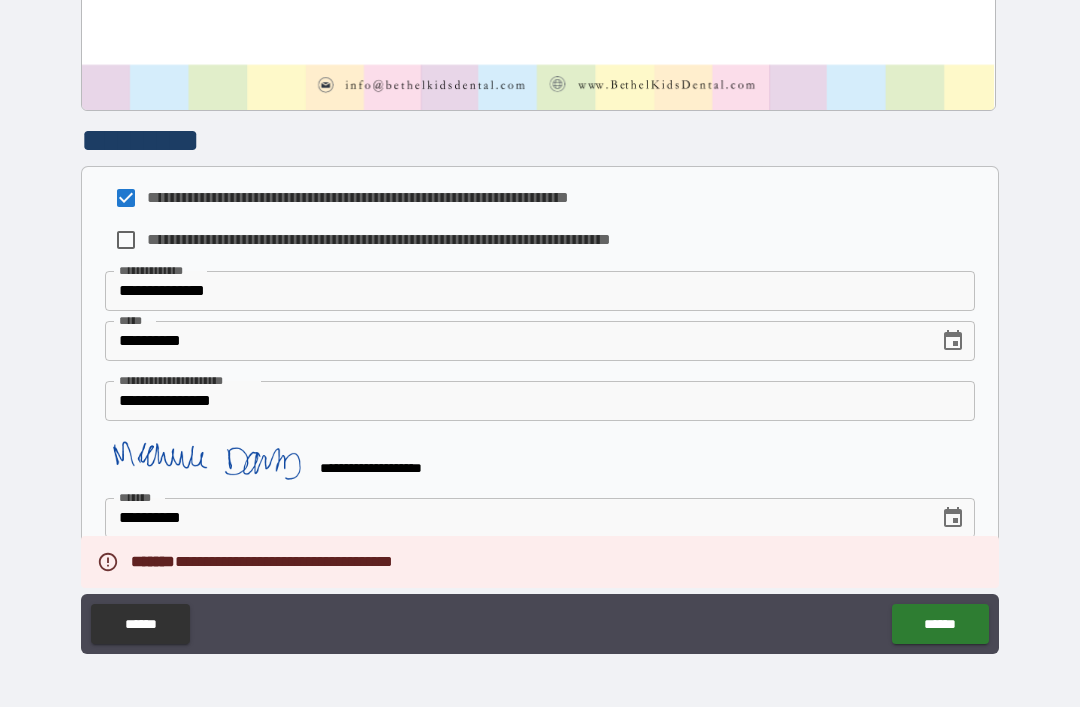 type on "**********" 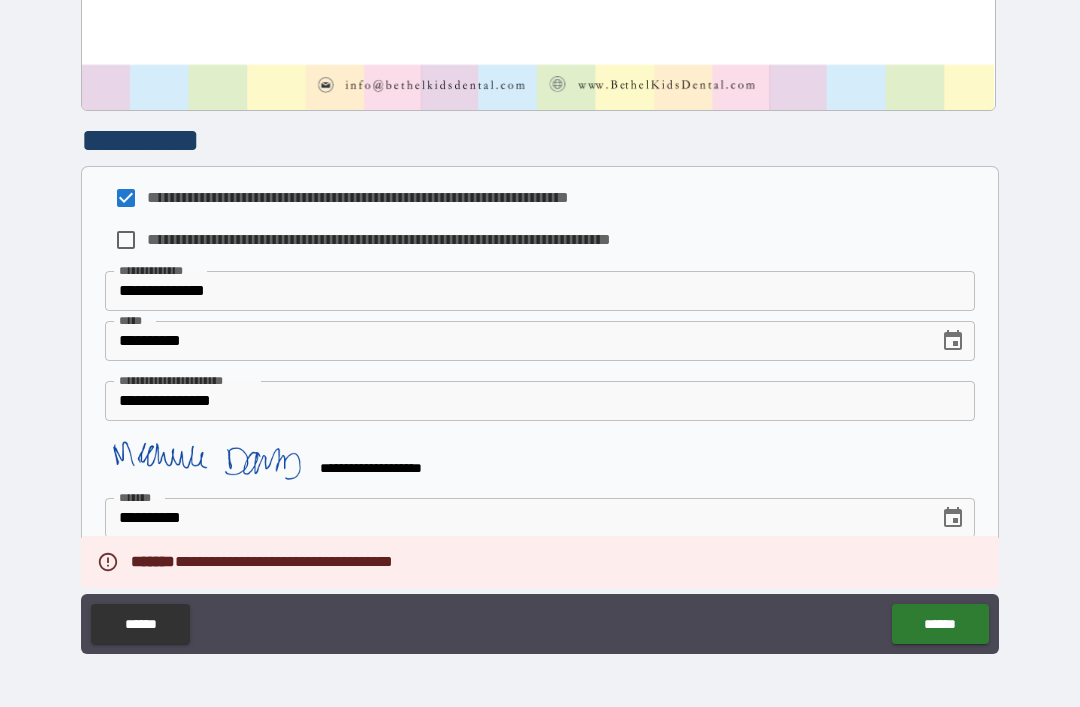 click on "******" at bounding box center (940, 624) 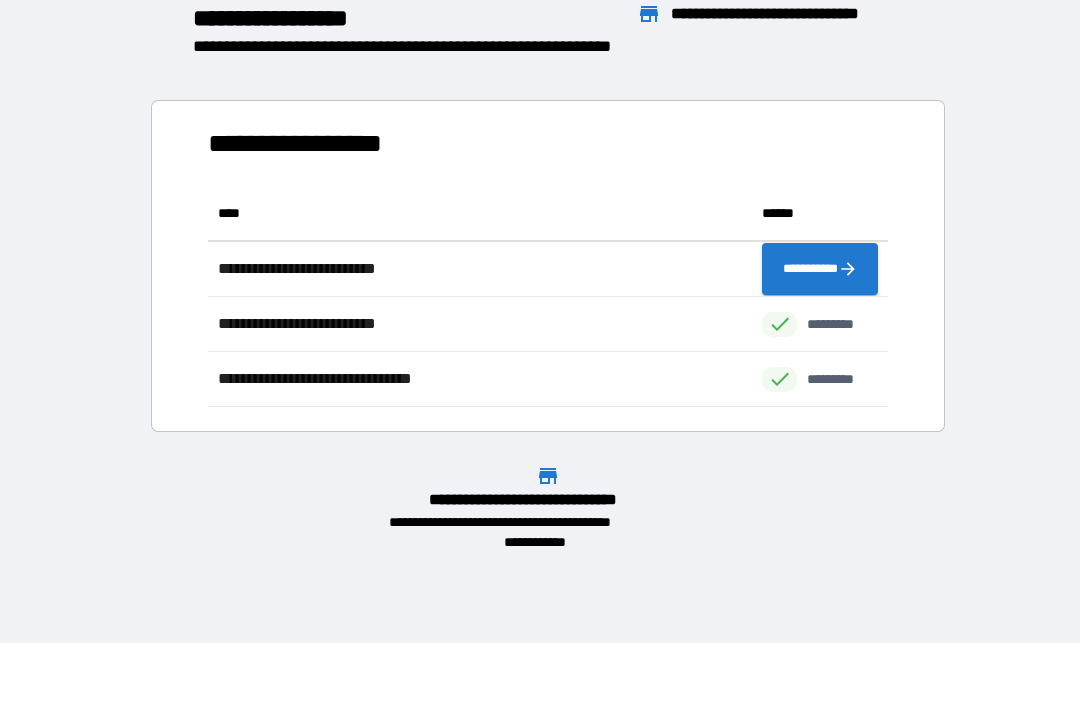 scroll, scrollTop: 1, scrollLeft: 1, axis: both 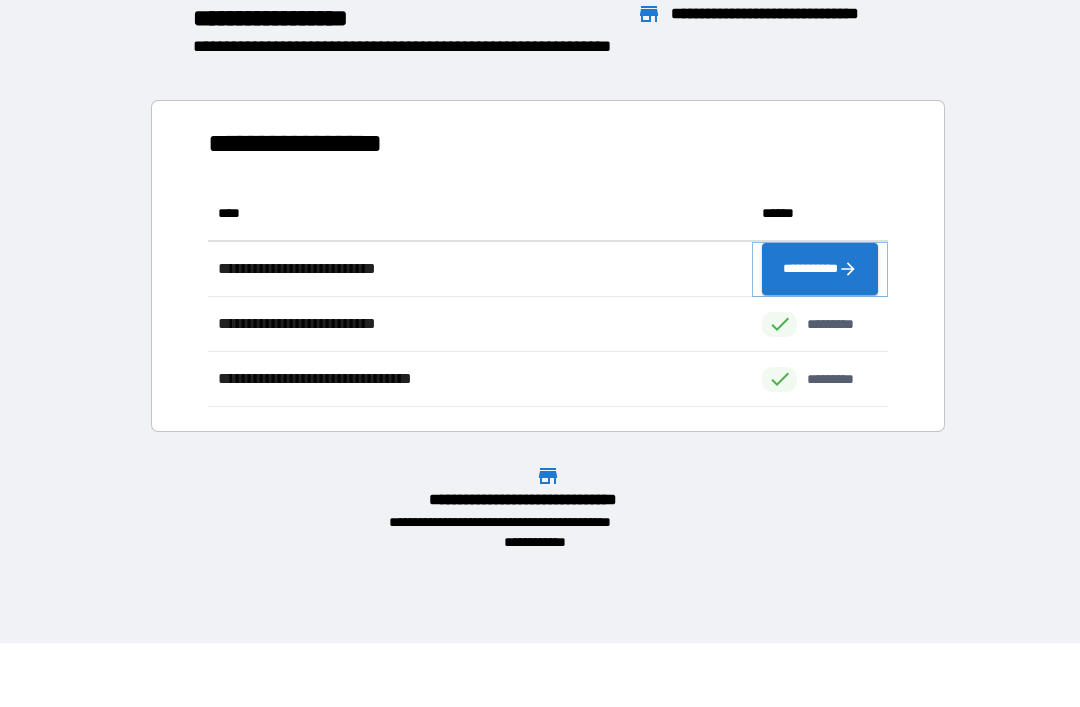 click on "**********" at bounding box center [820, 269] 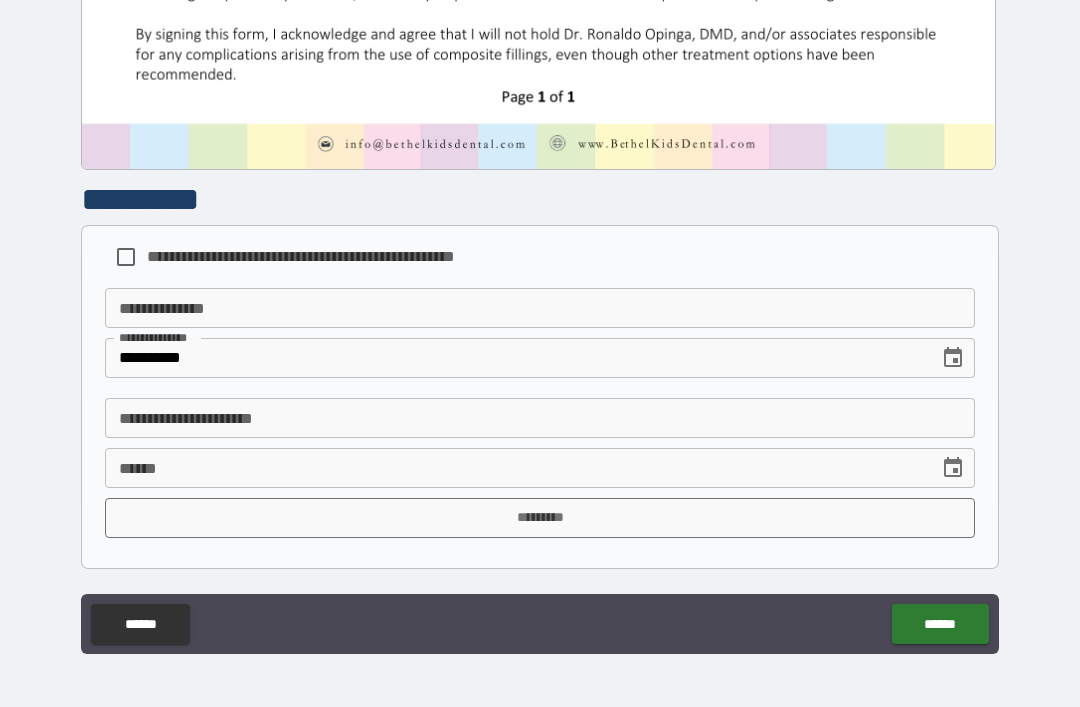 scroll, scrollTop: 1032, scrollLeft: 0, axis: vertical 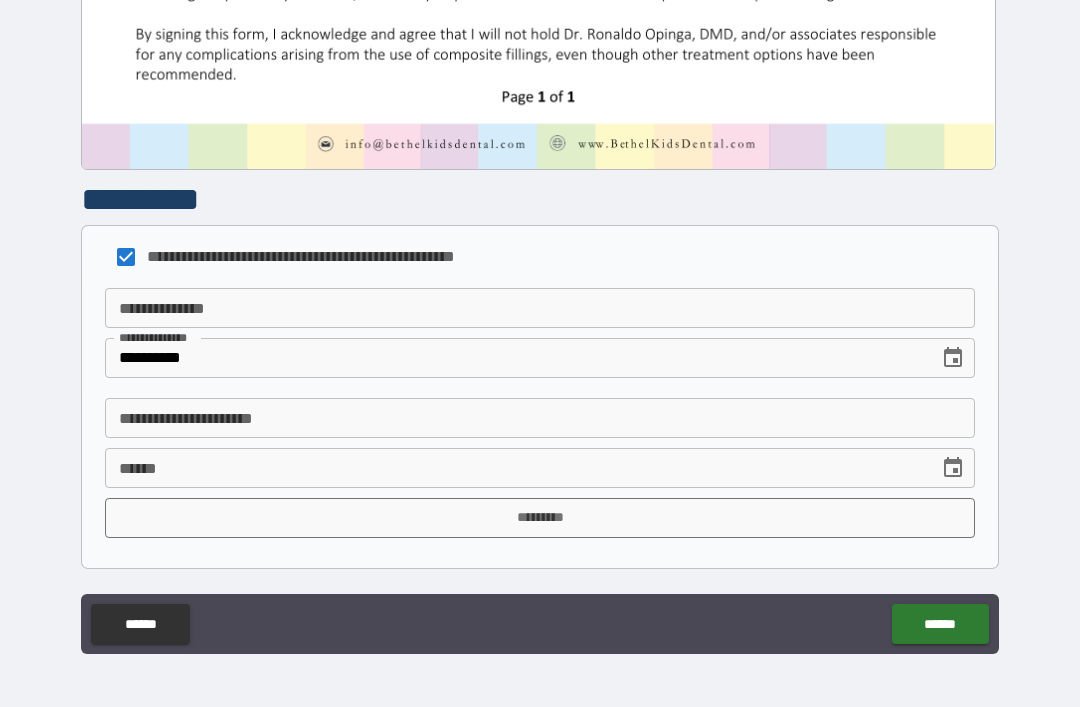 click on "**********" at bounding box center [540, 308] 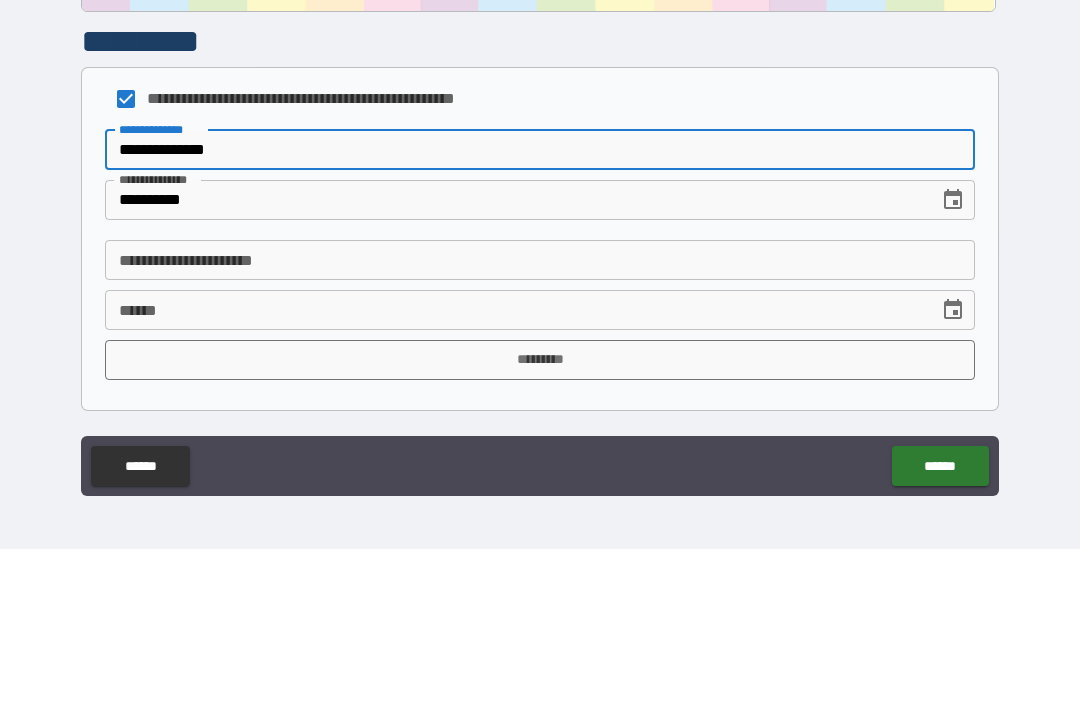 type on "**********" 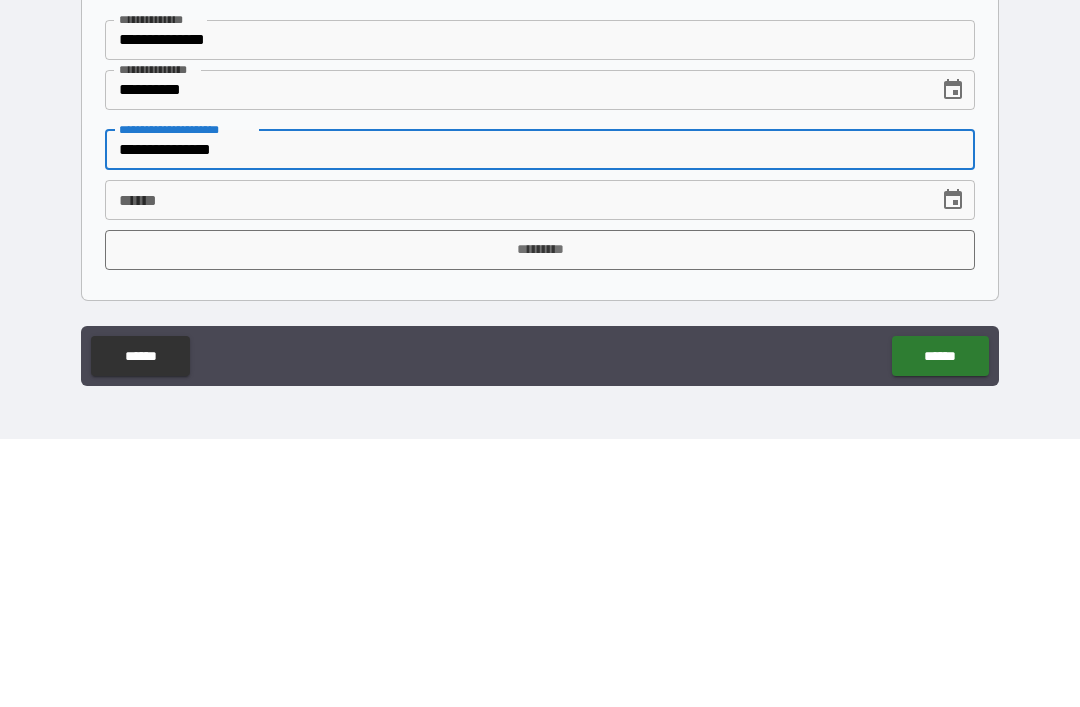 type on "**********" 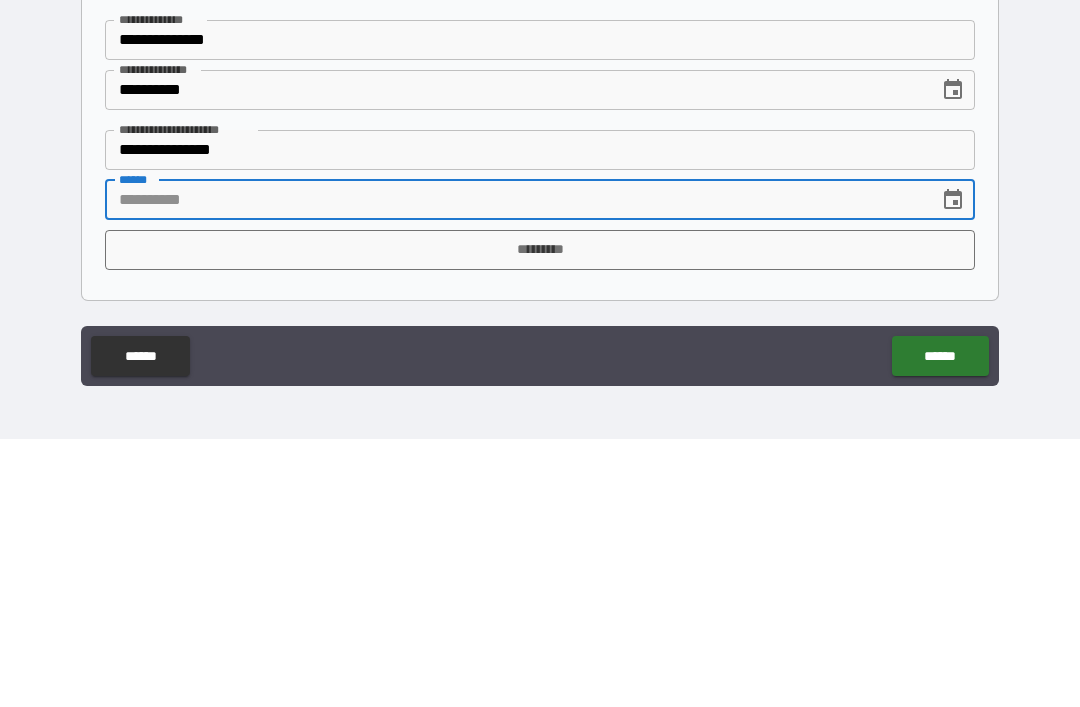 click 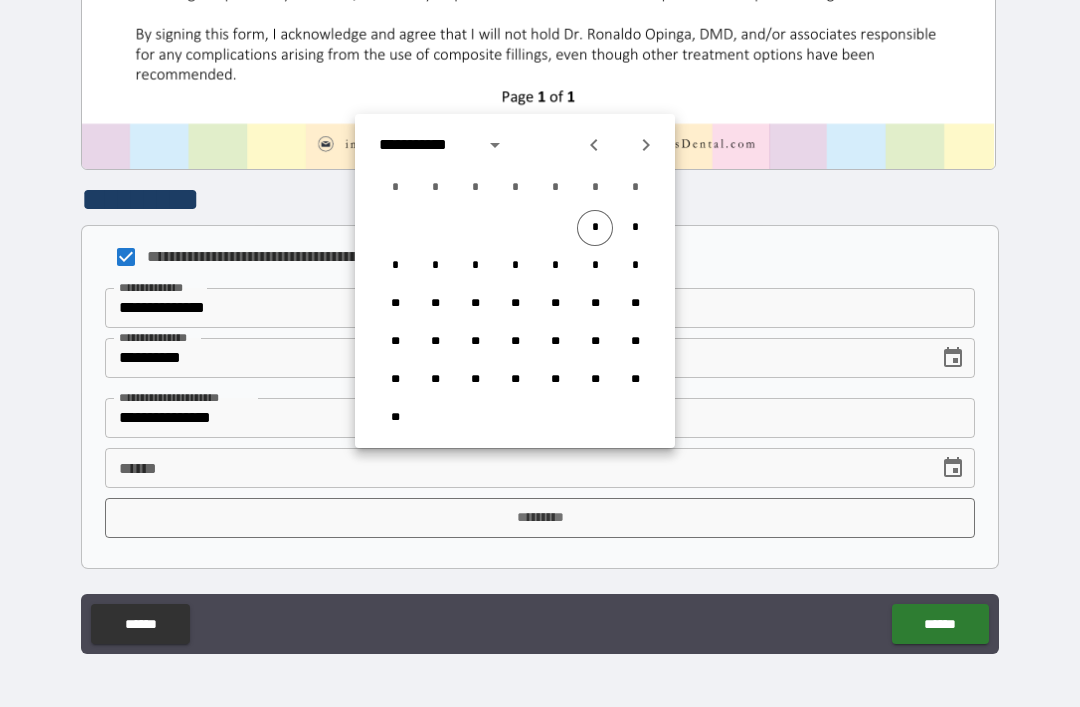 click on "*" at bounding box center [595, 228] 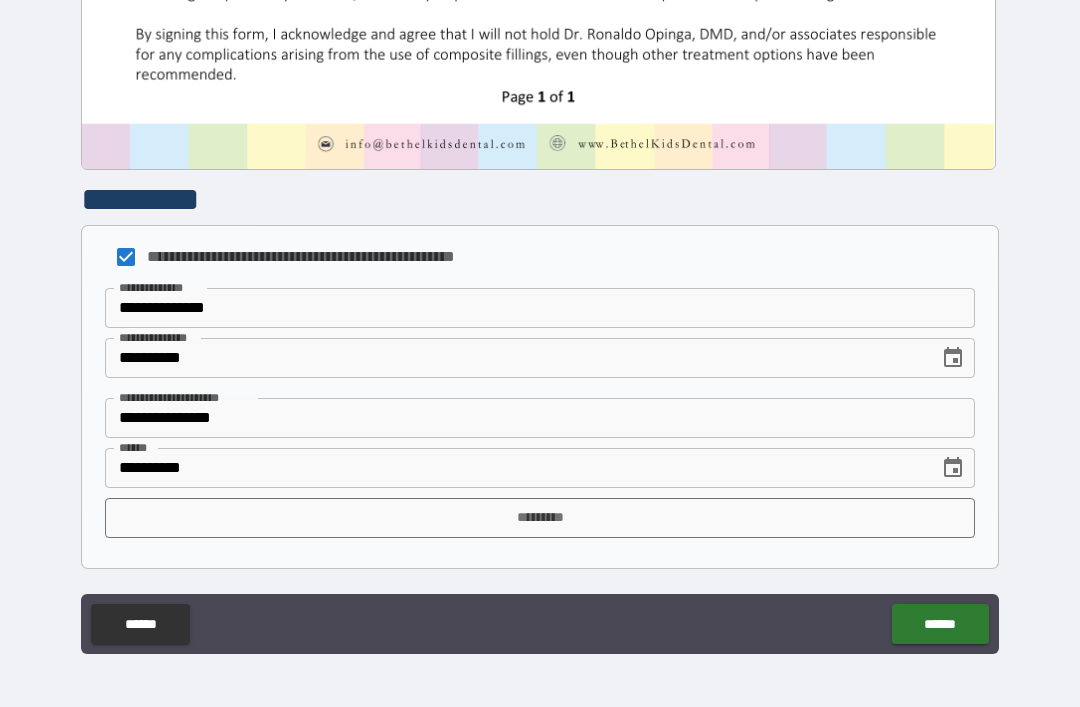click on "*********" at bounding box center (540, 518) 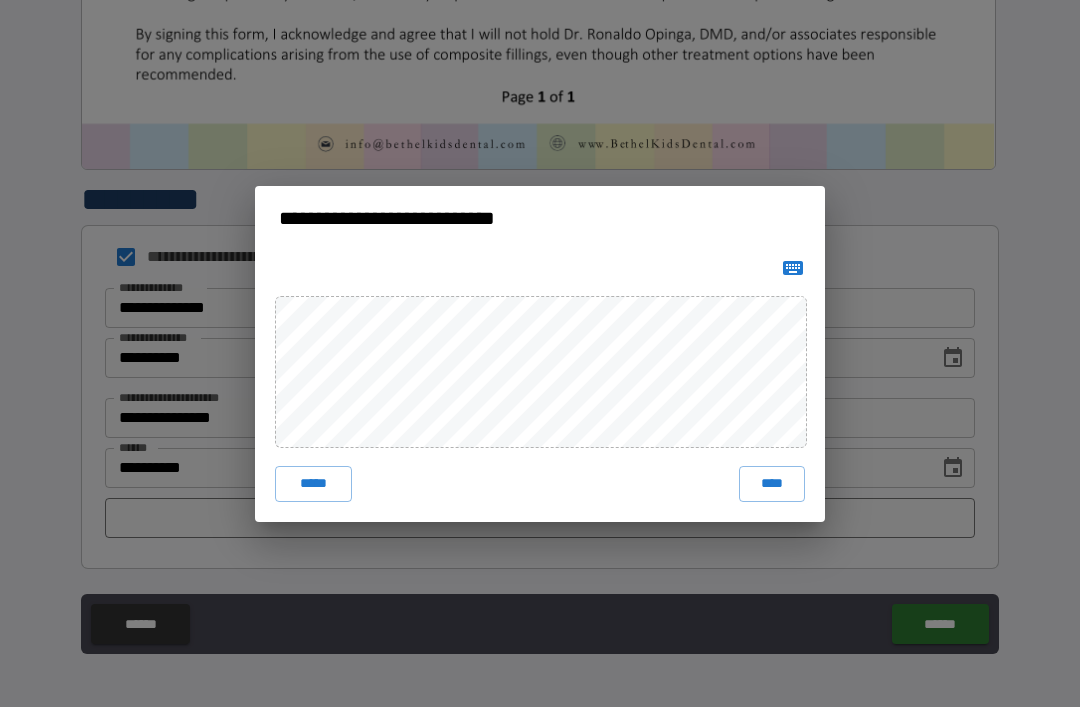 click on "*****" at bounding box center (313, 484) 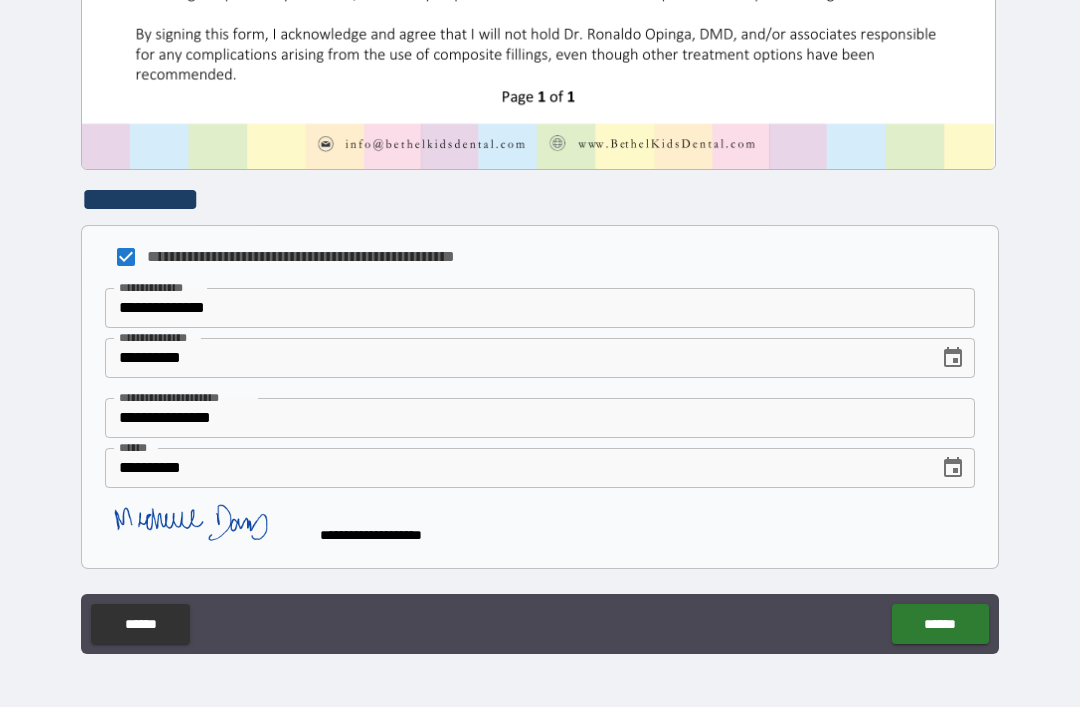 scroll, scrollTop: 1022, scrollLeft: 0, axis: vertical 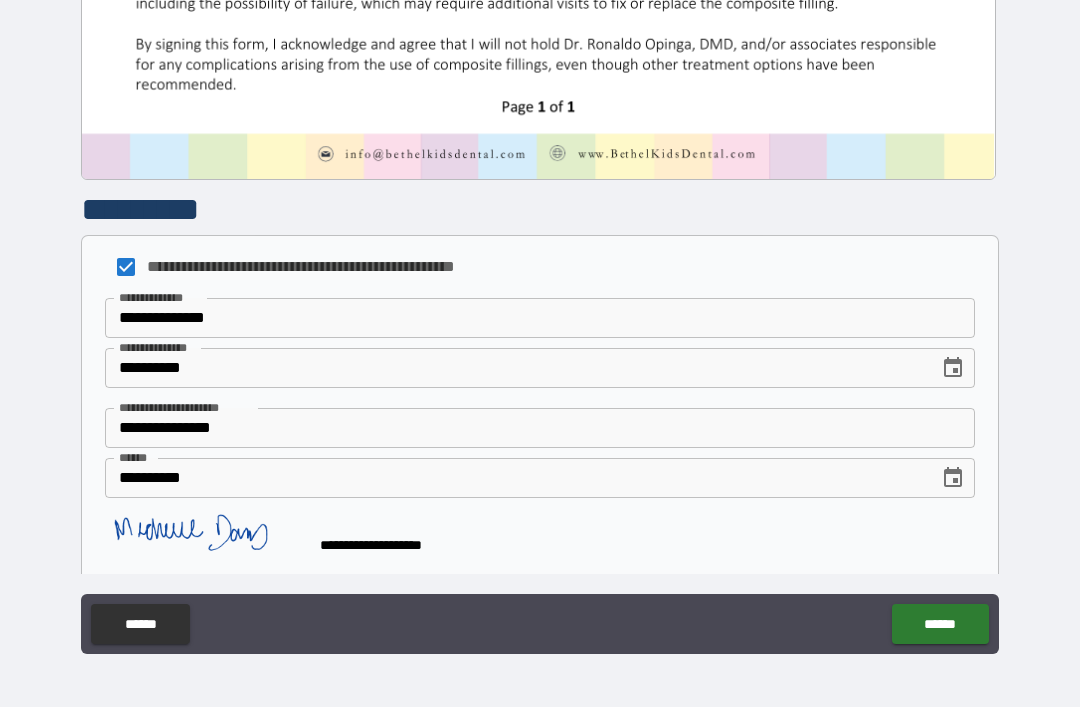 click on "******" at bounding box center (940, 624) 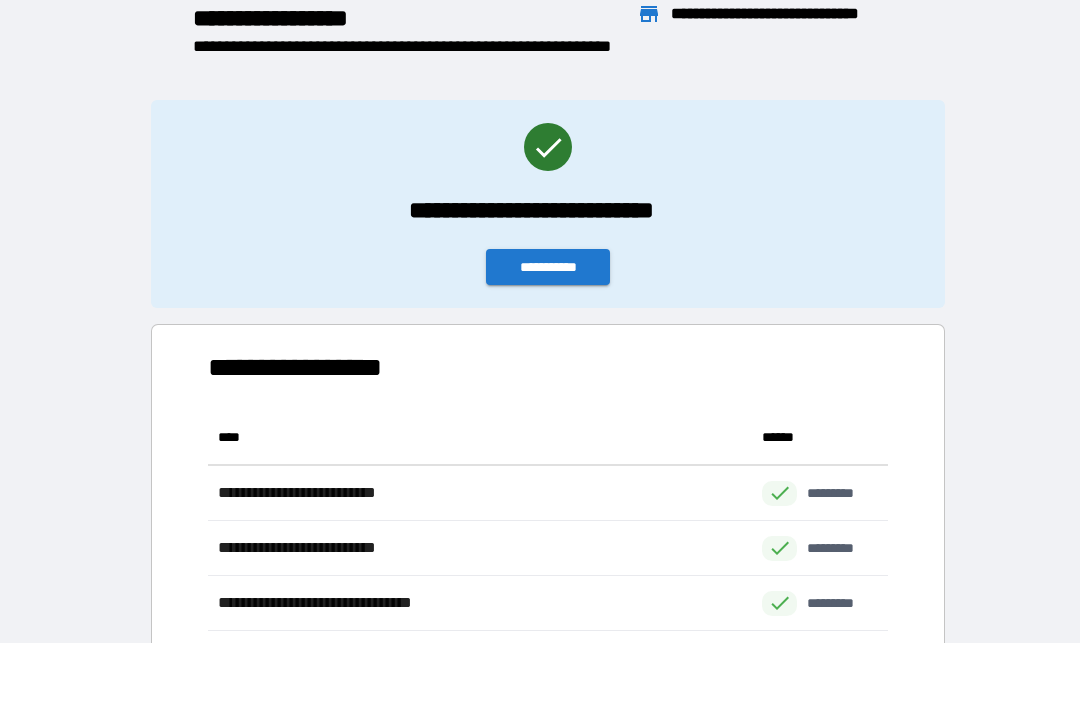 scroll, scrollTop: 1, scrollLeft: 1, axis: both 